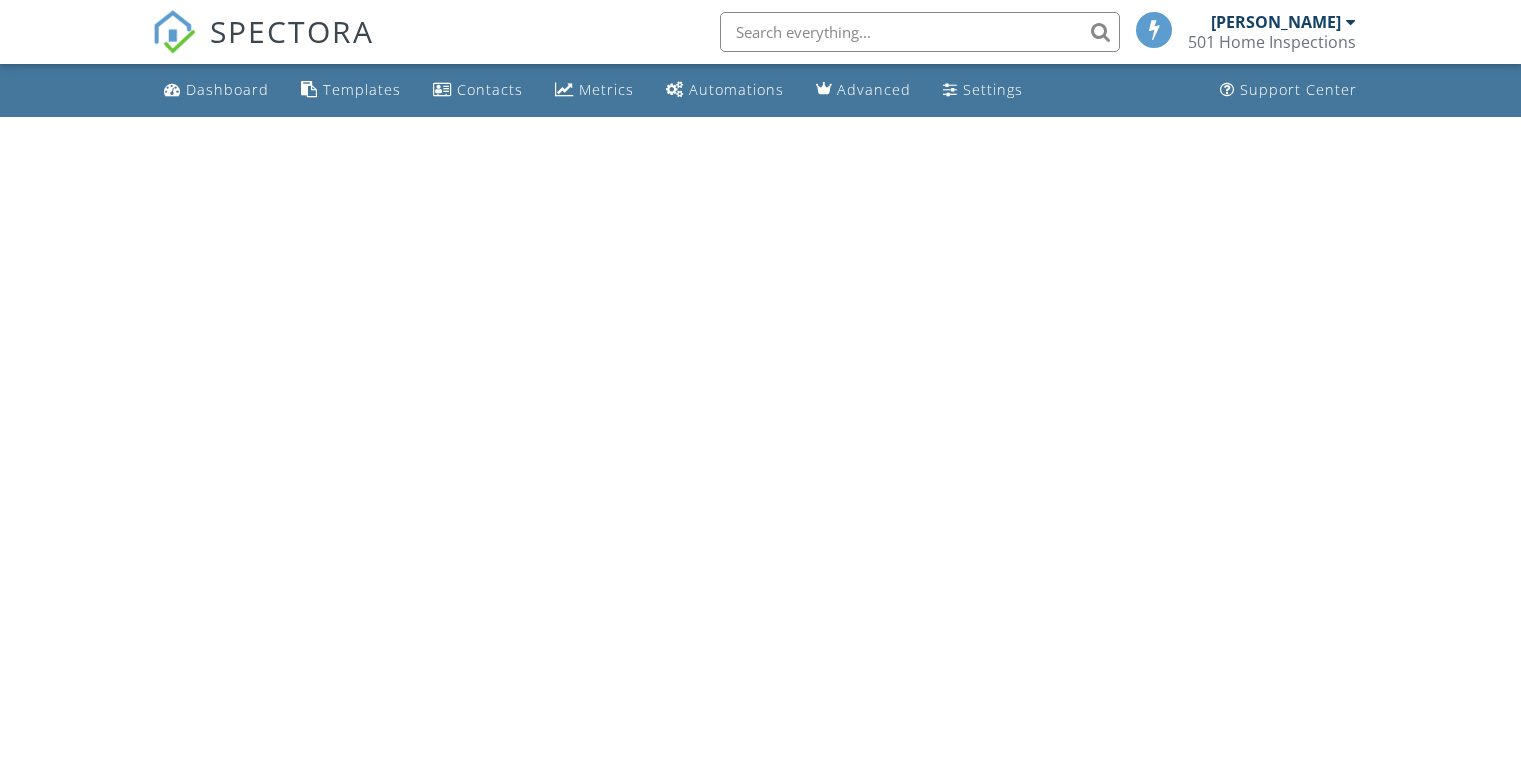 scroll, scrollTop: 0, scrollLeft: 0, axis: both 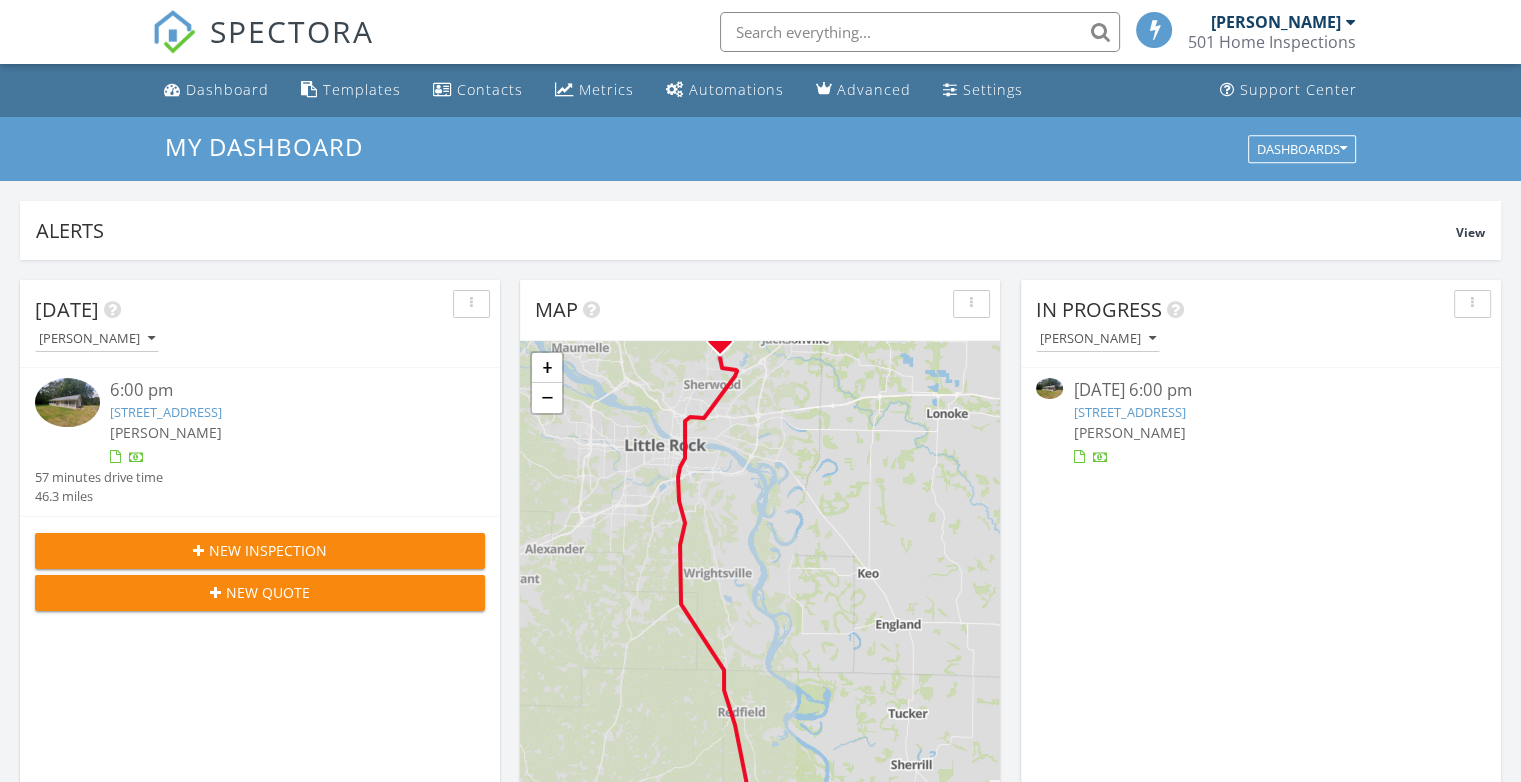 click on "10417 Dollarway Rd, White Hall, AR 71602" at bounding box center [166, 412] 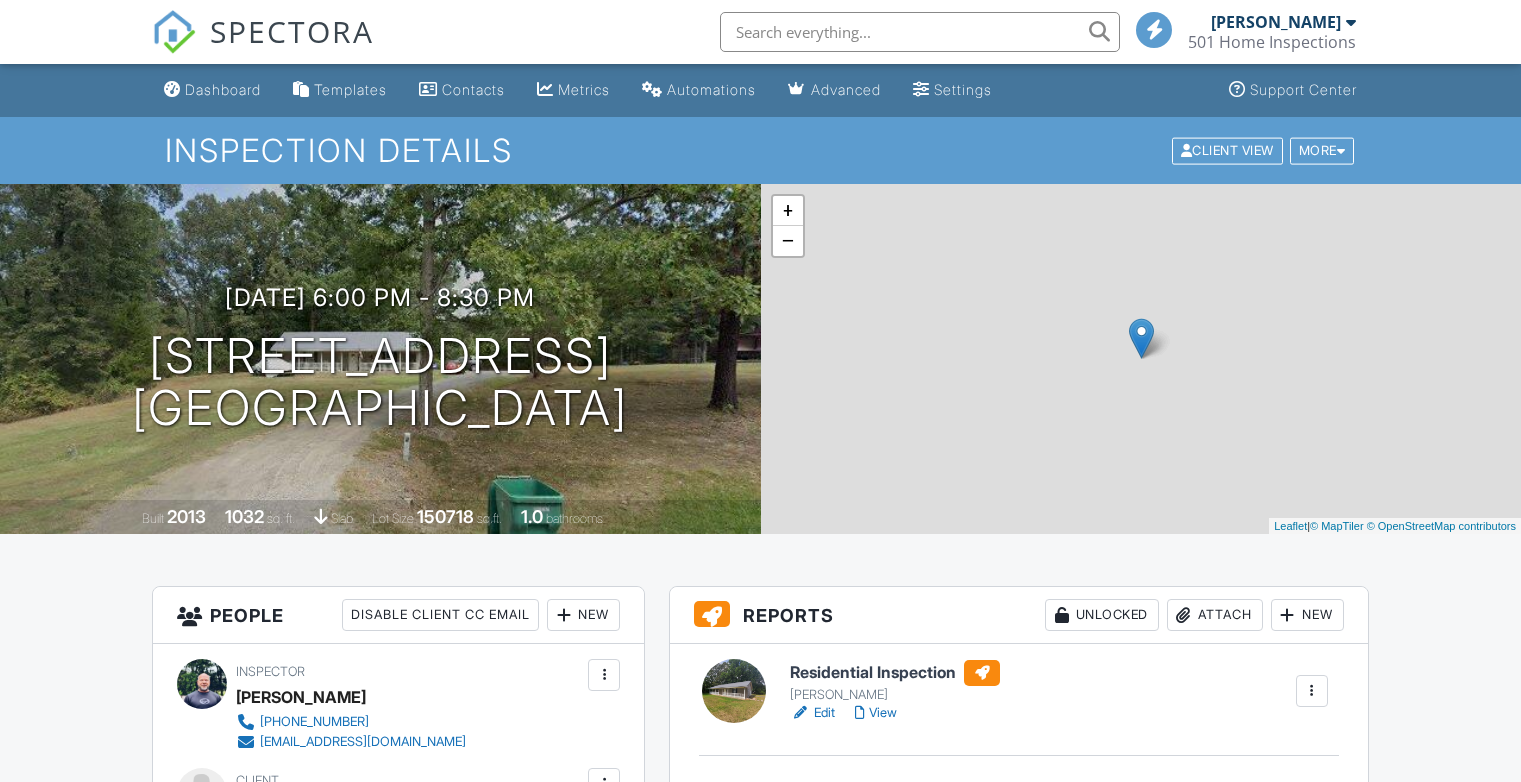 scroll, scrollTop: 0, scrollLeft: 0, axis: both 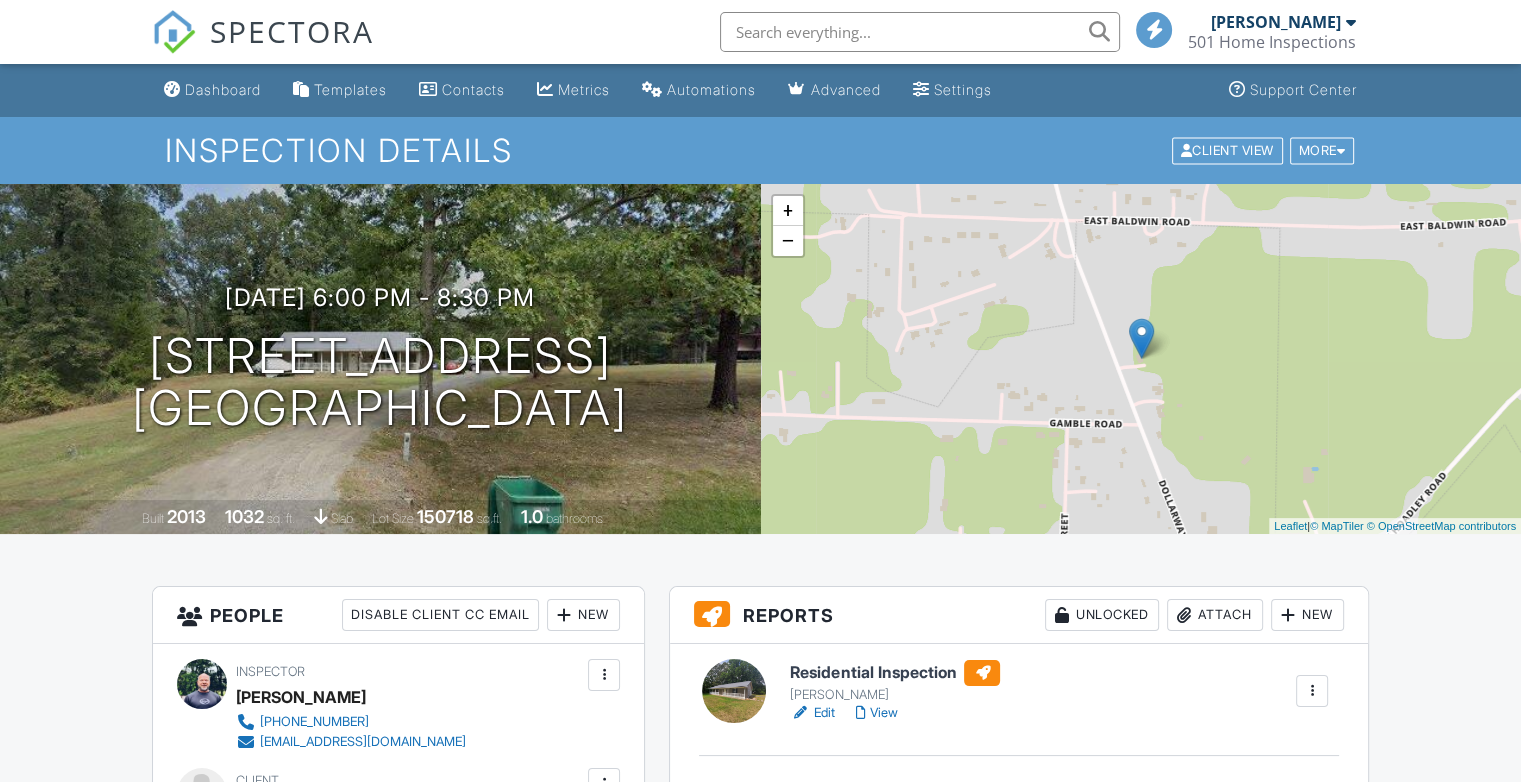 click on "View" at bounding box center (876, 713) 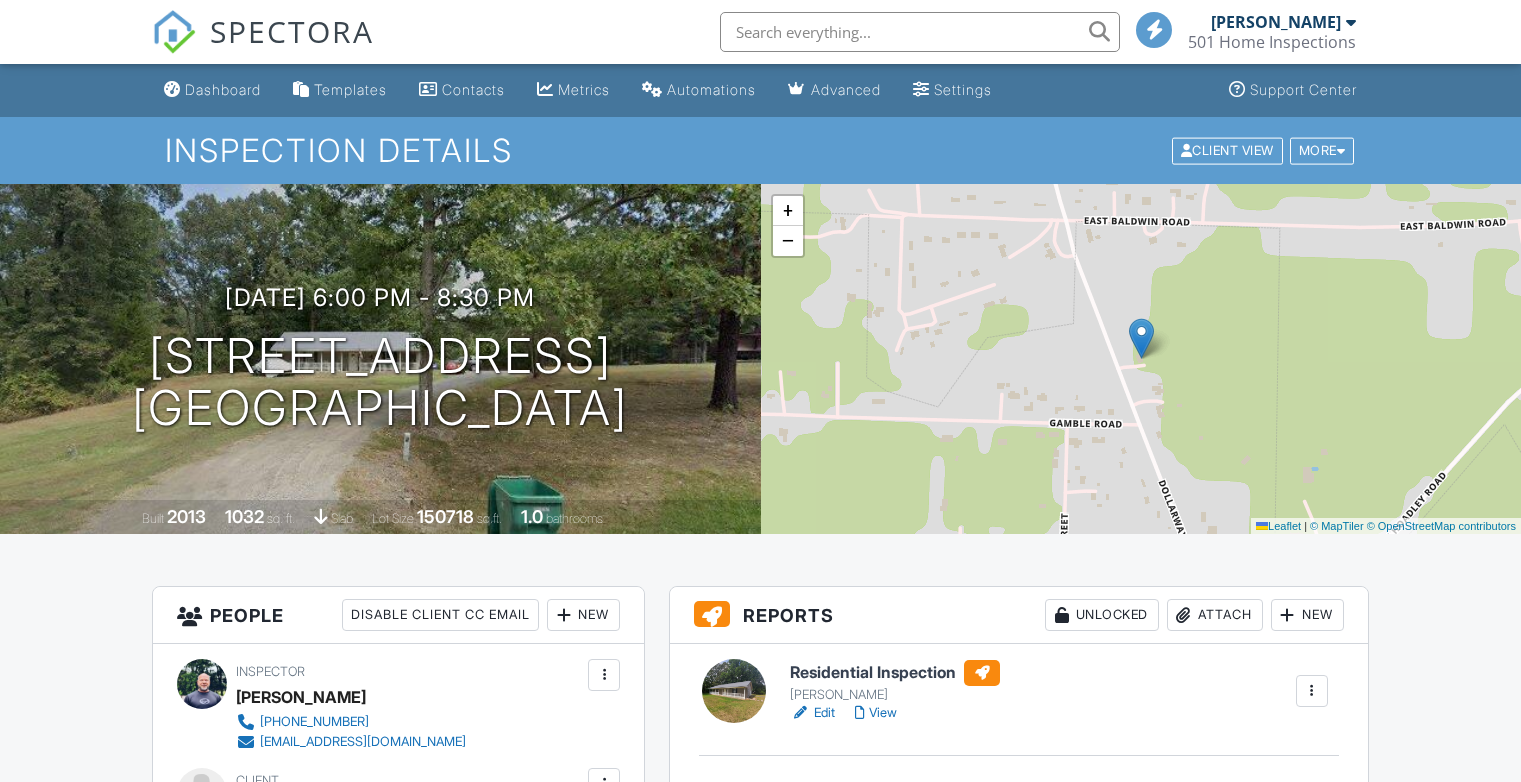 scroll, scrollTop: 0, scrollLeft: 0, axis: both 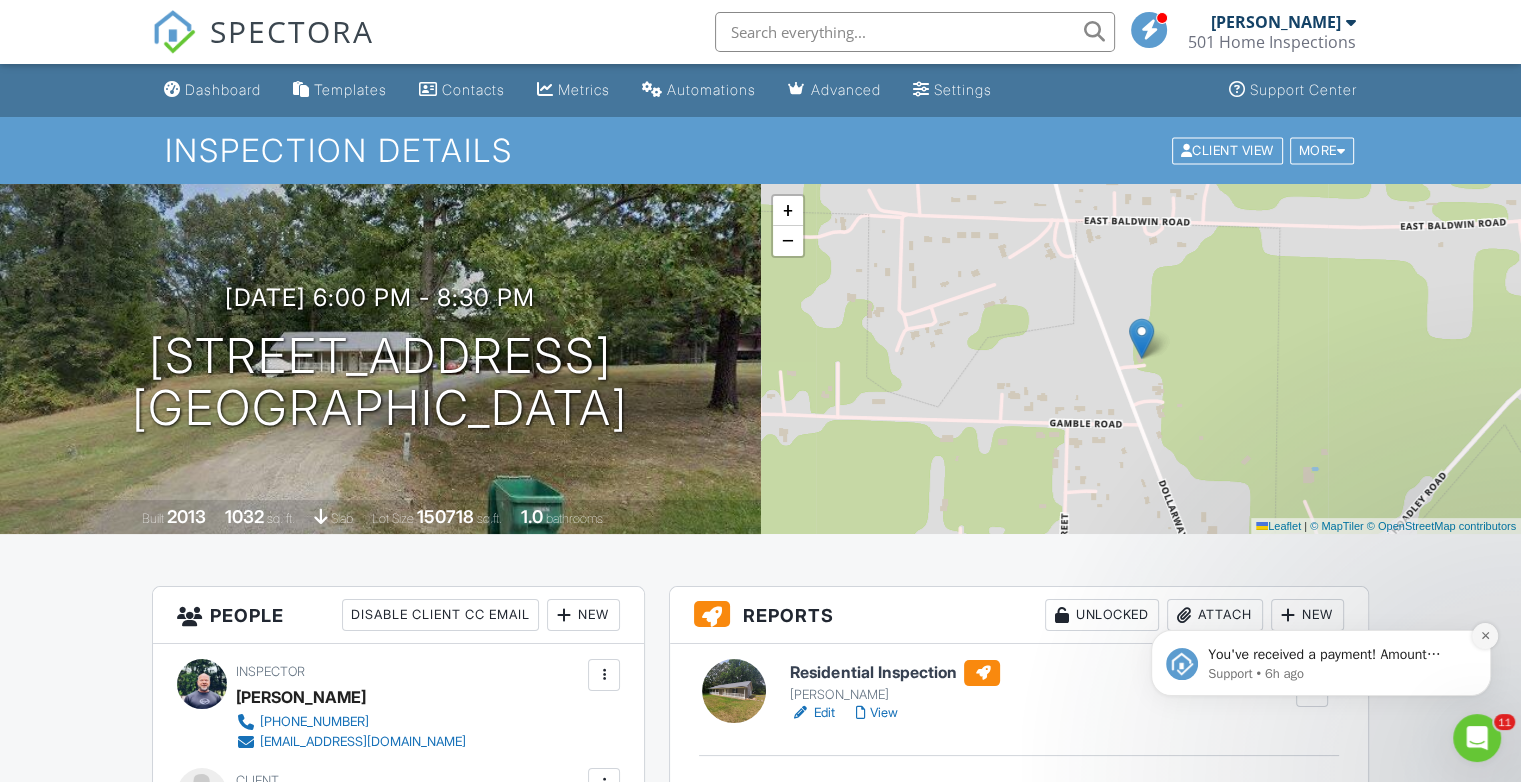click 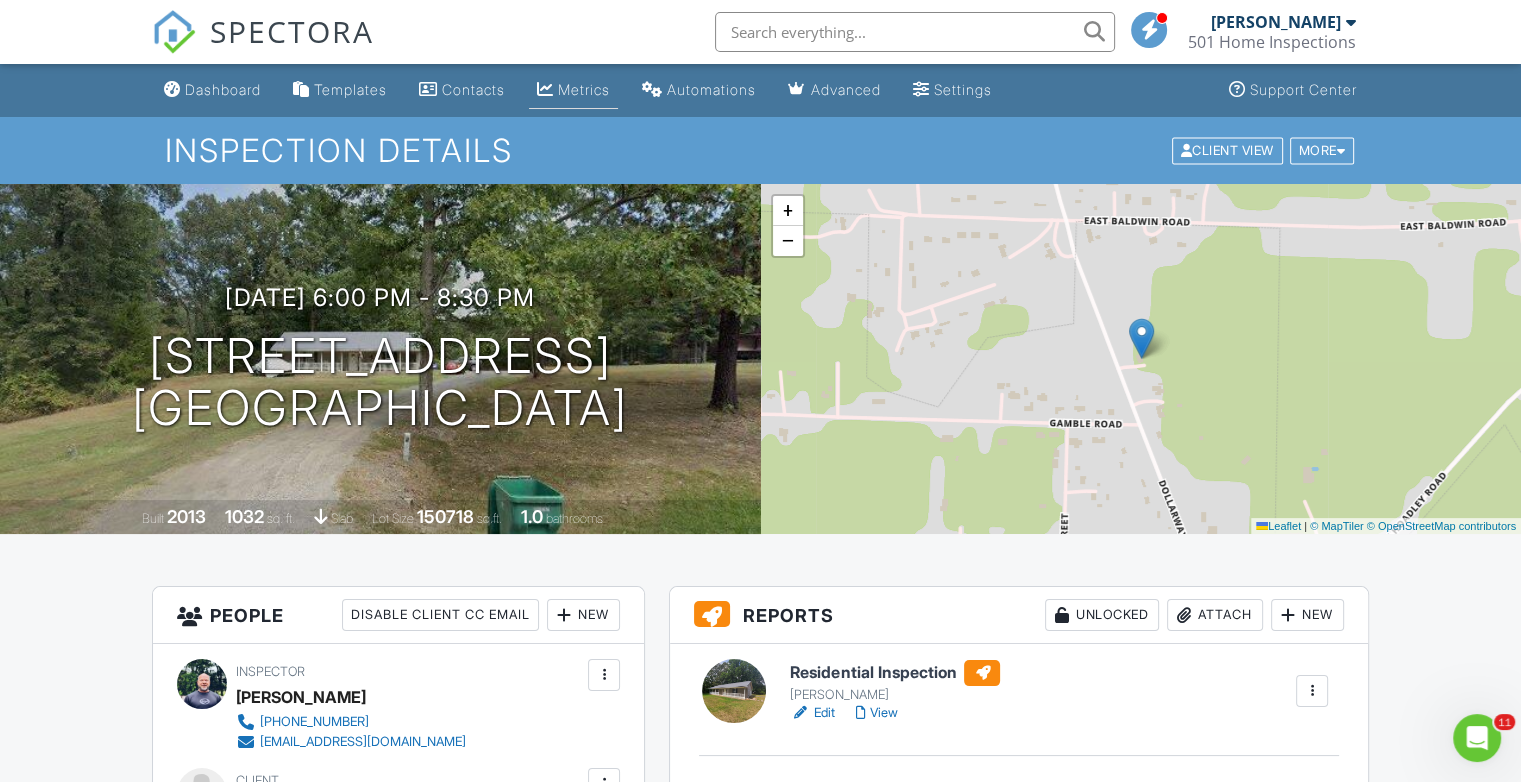 click on "Metrics" at bounding box center (584, 89) 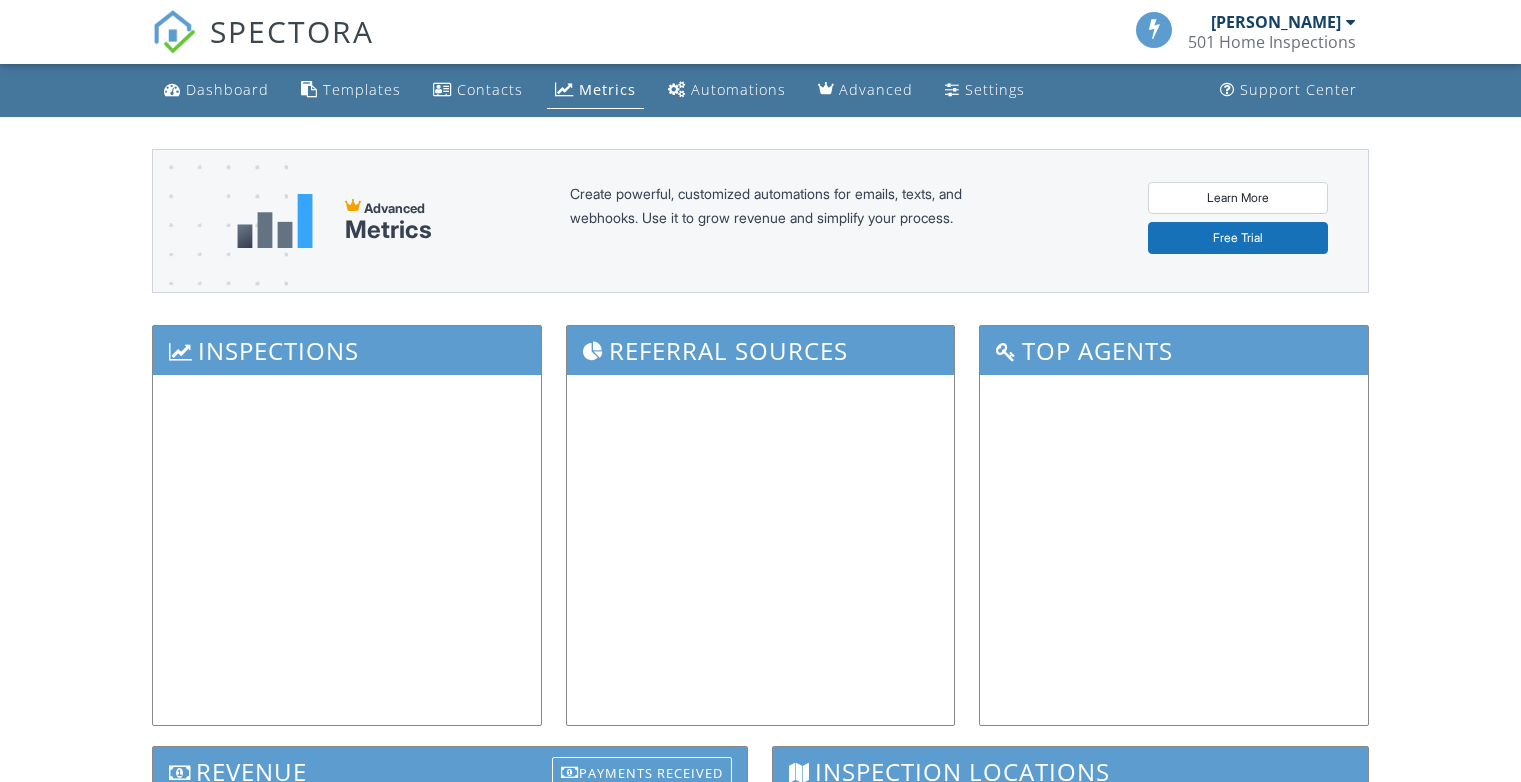 scroll, scrollTop: 0, scrollLeft: 0, axis: both 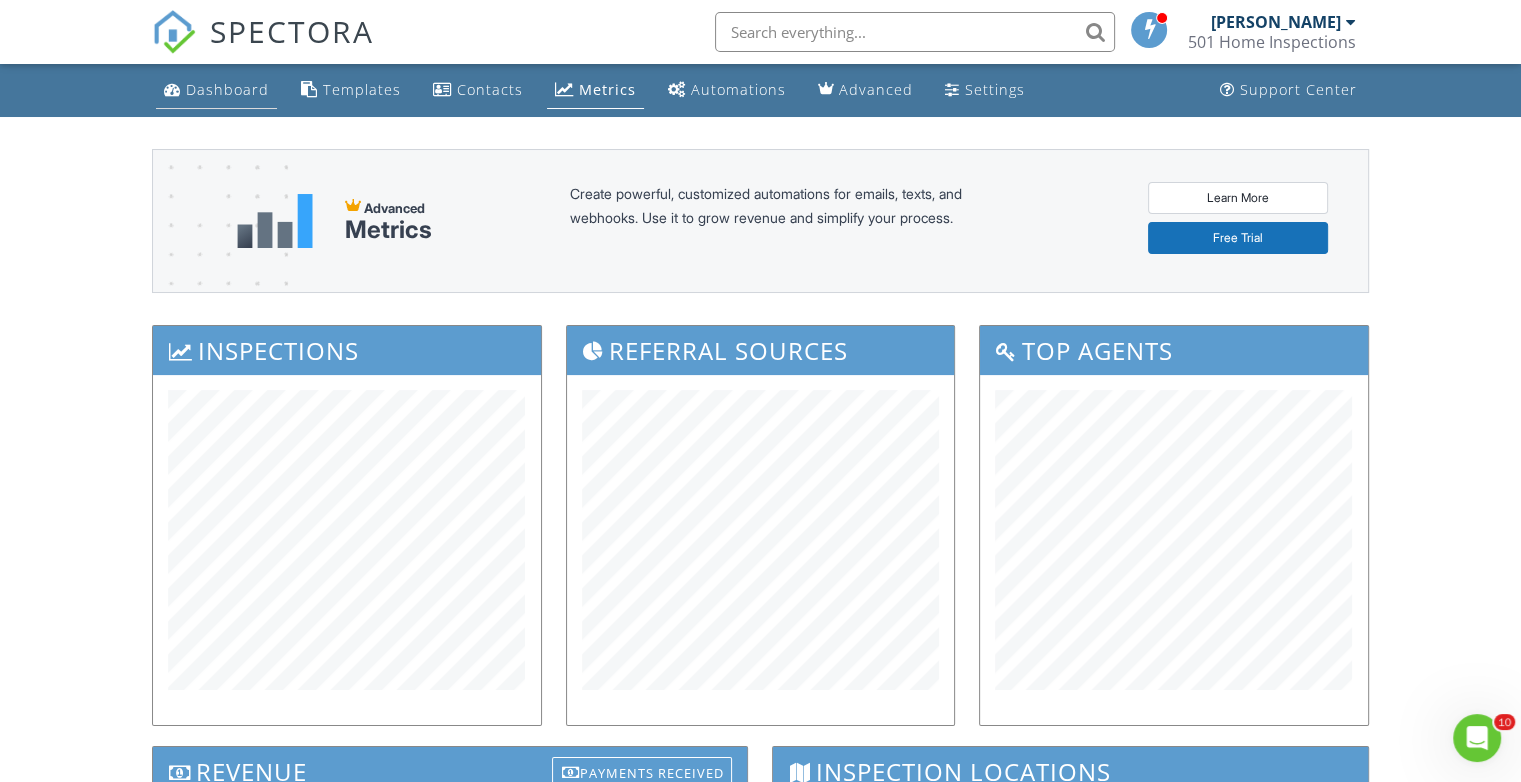 click on "Dashboard" at bounding box center [227, 89] 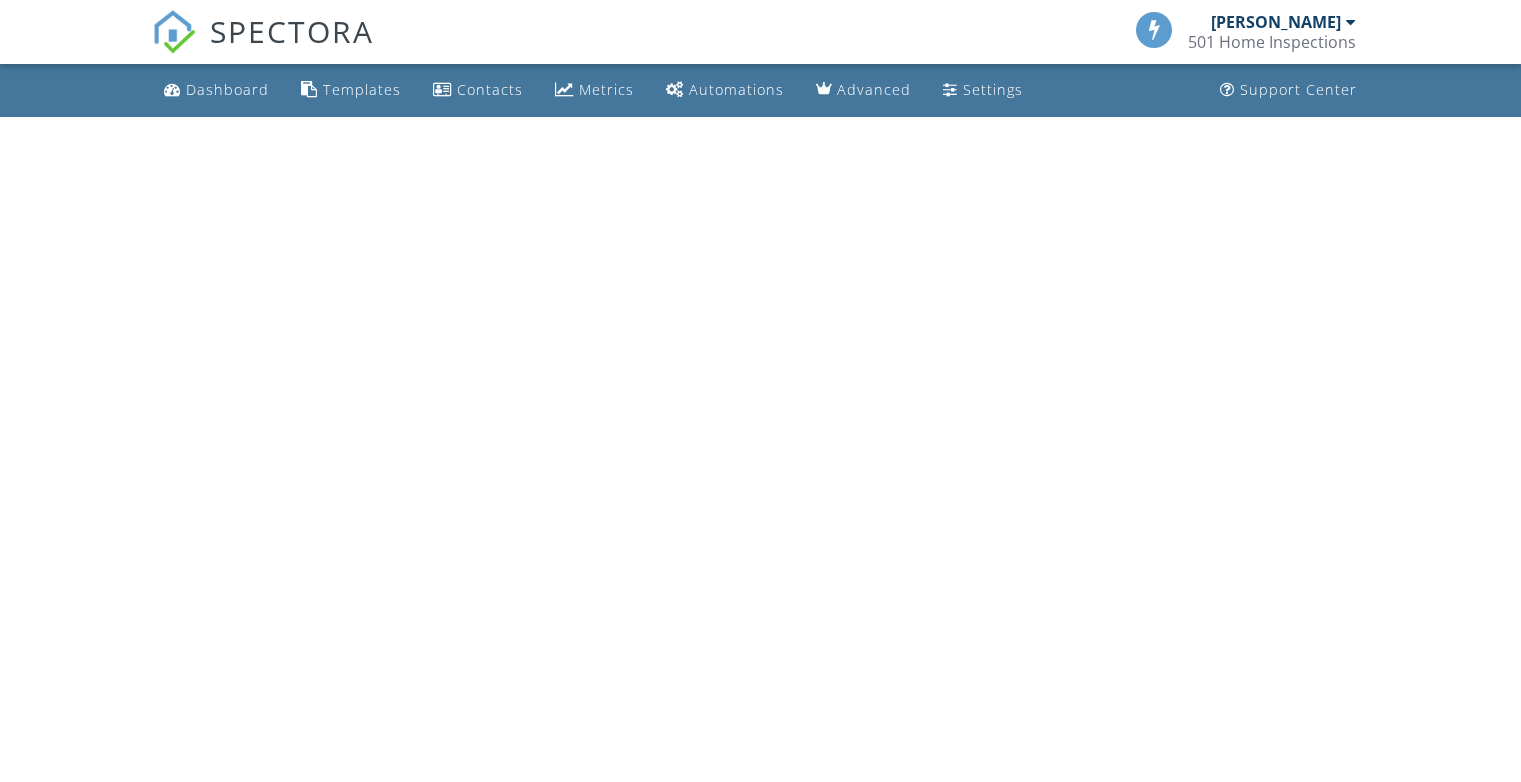 scroll, scrollTop: 0, scrollLeft: 0, axis: both 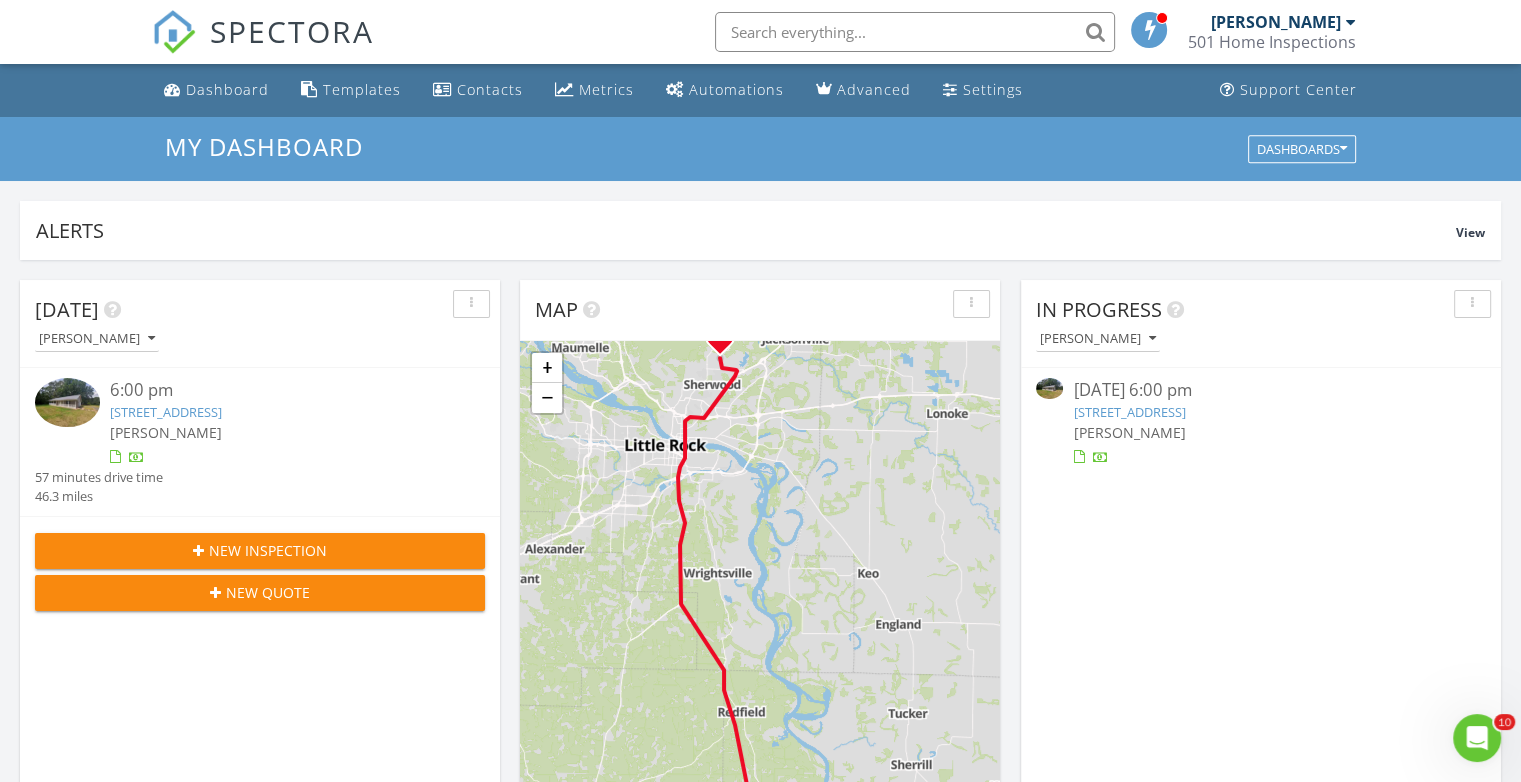click on "10417 Dollarway Rd, White Hall, AR 71602" at bounding box center (166, 412) 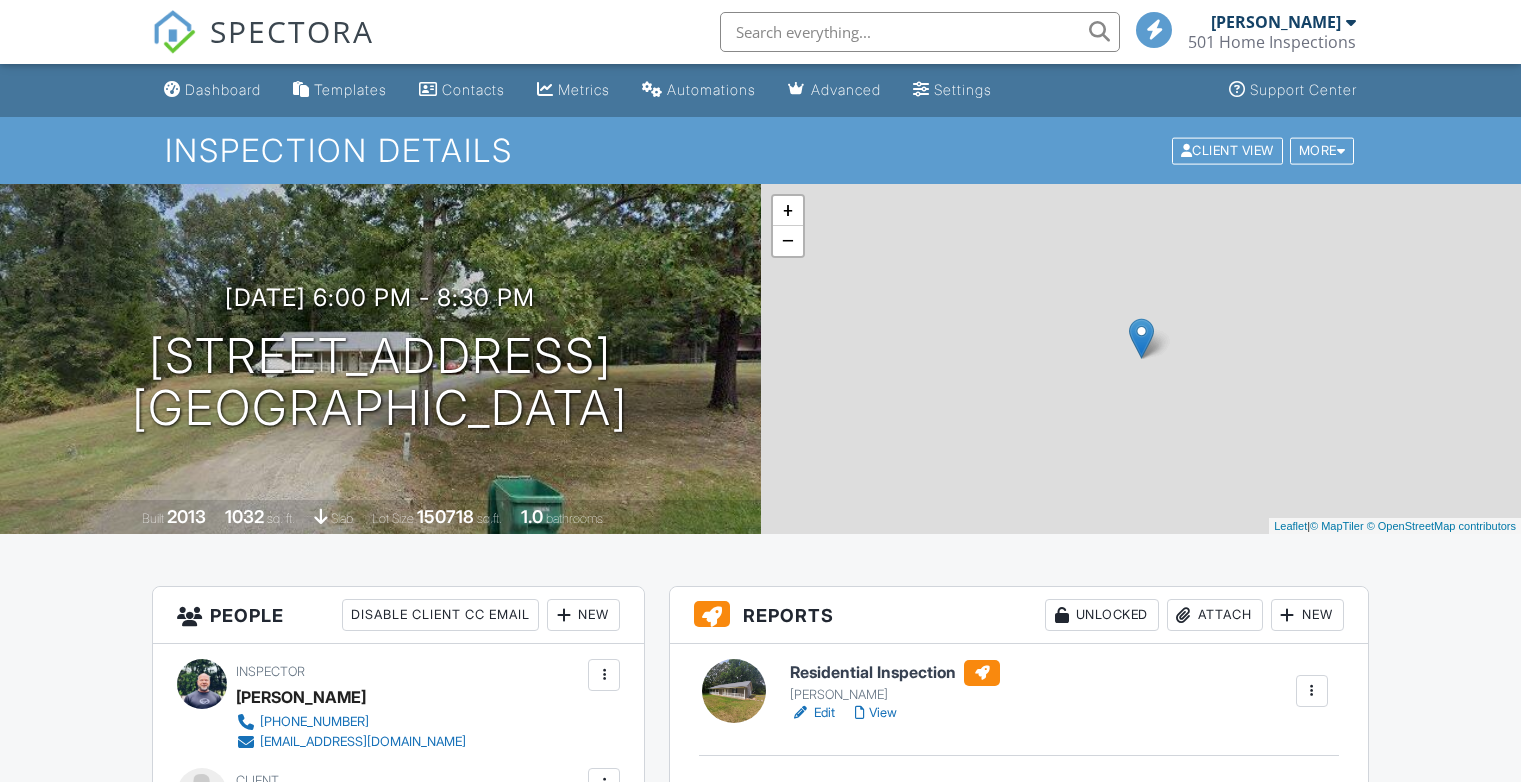 scroll, scrollTop: 0, scrollLeft: 0, axis: both 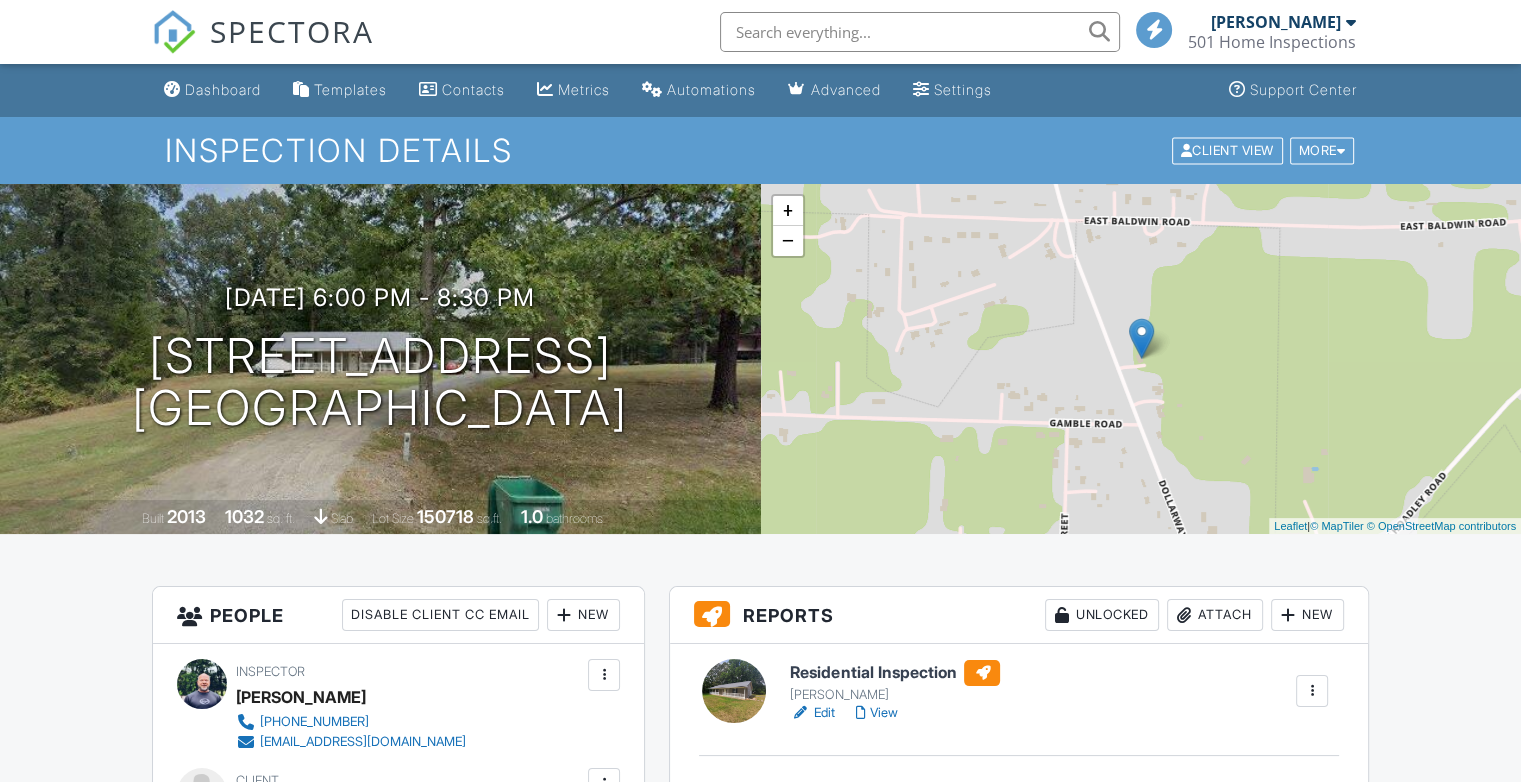 click on "View" at bounding box center (876, 713) 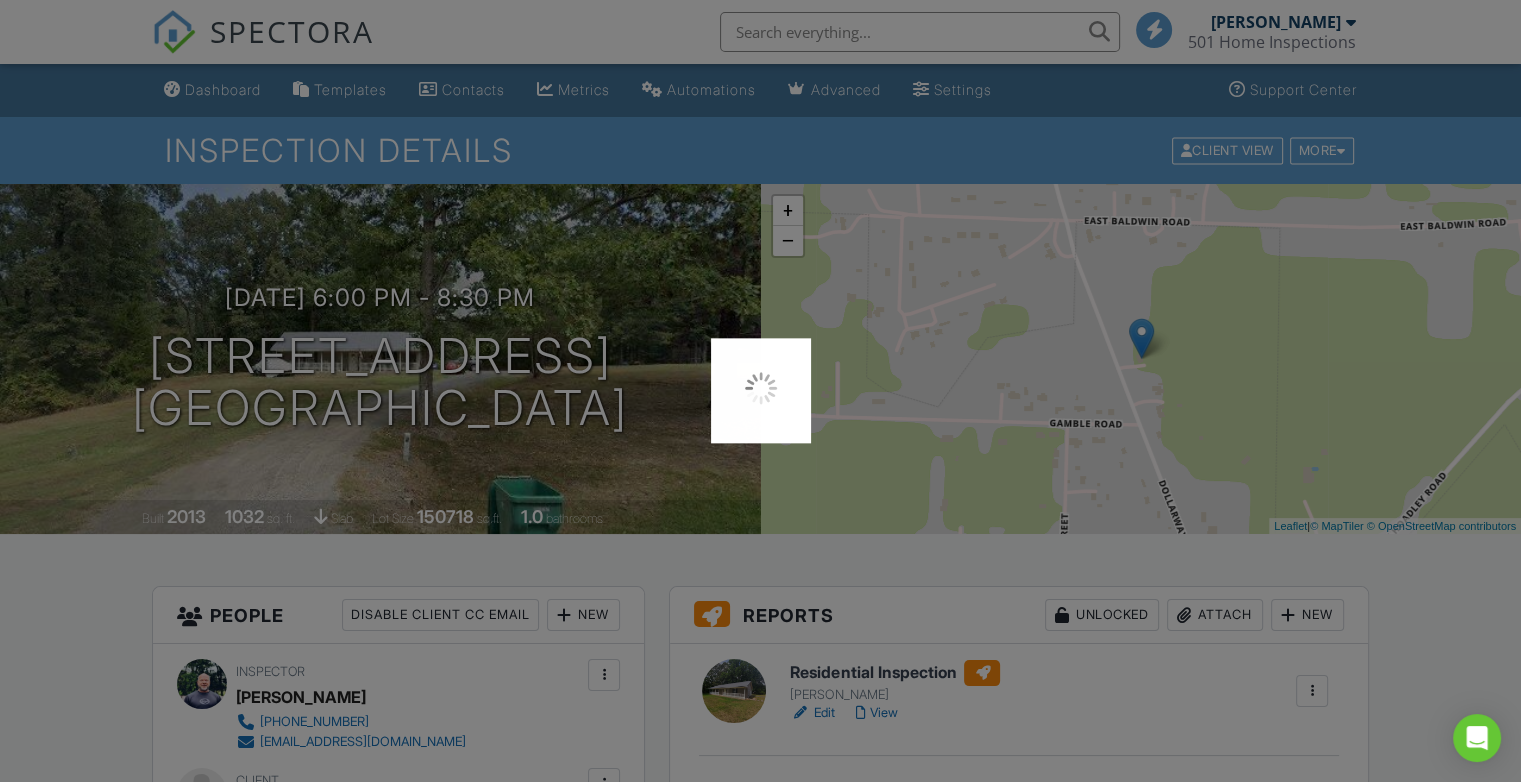 click at bounding box center (760, 391) 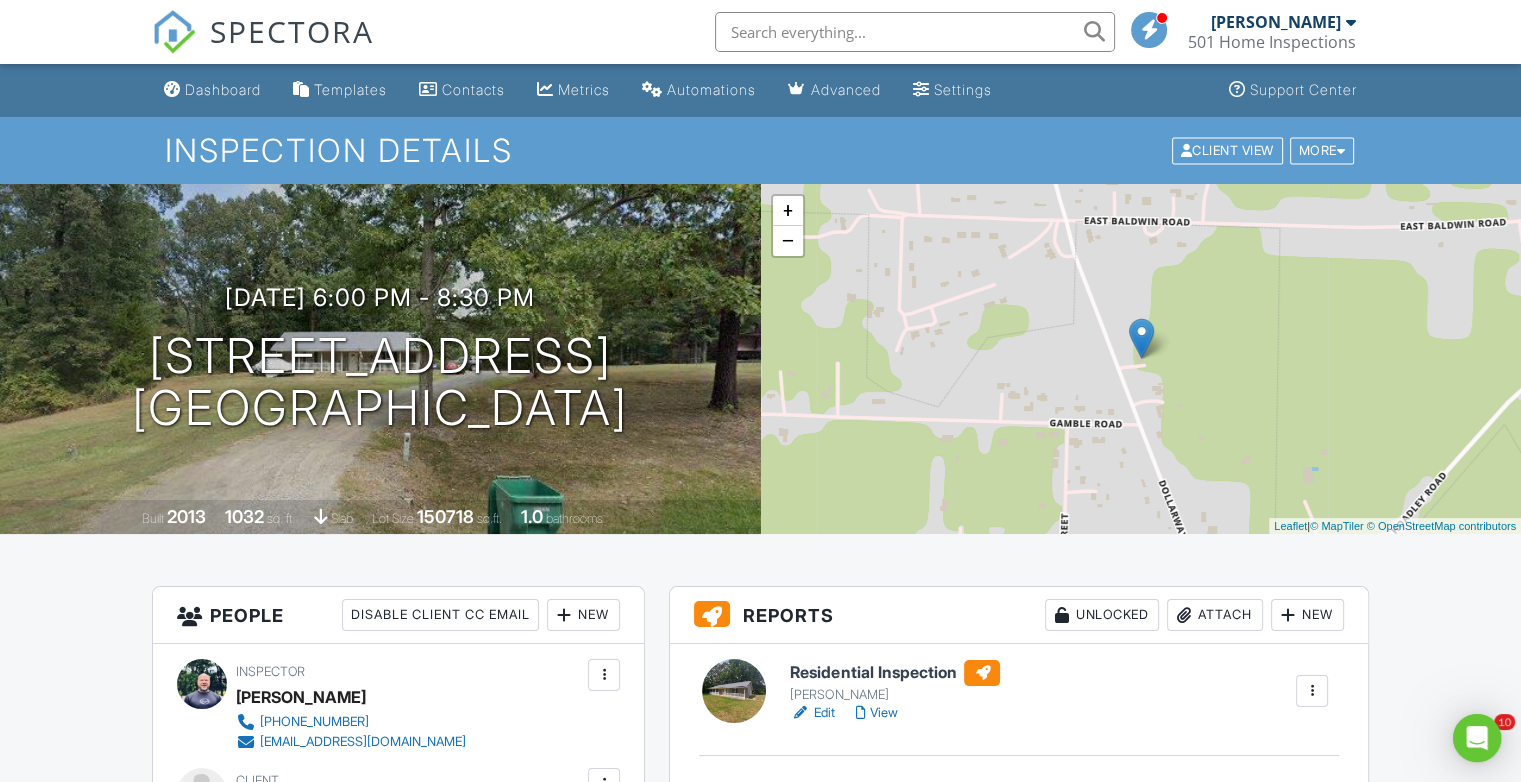 scroll, scrollTop: 0, scrollLeft: 0, axis: both 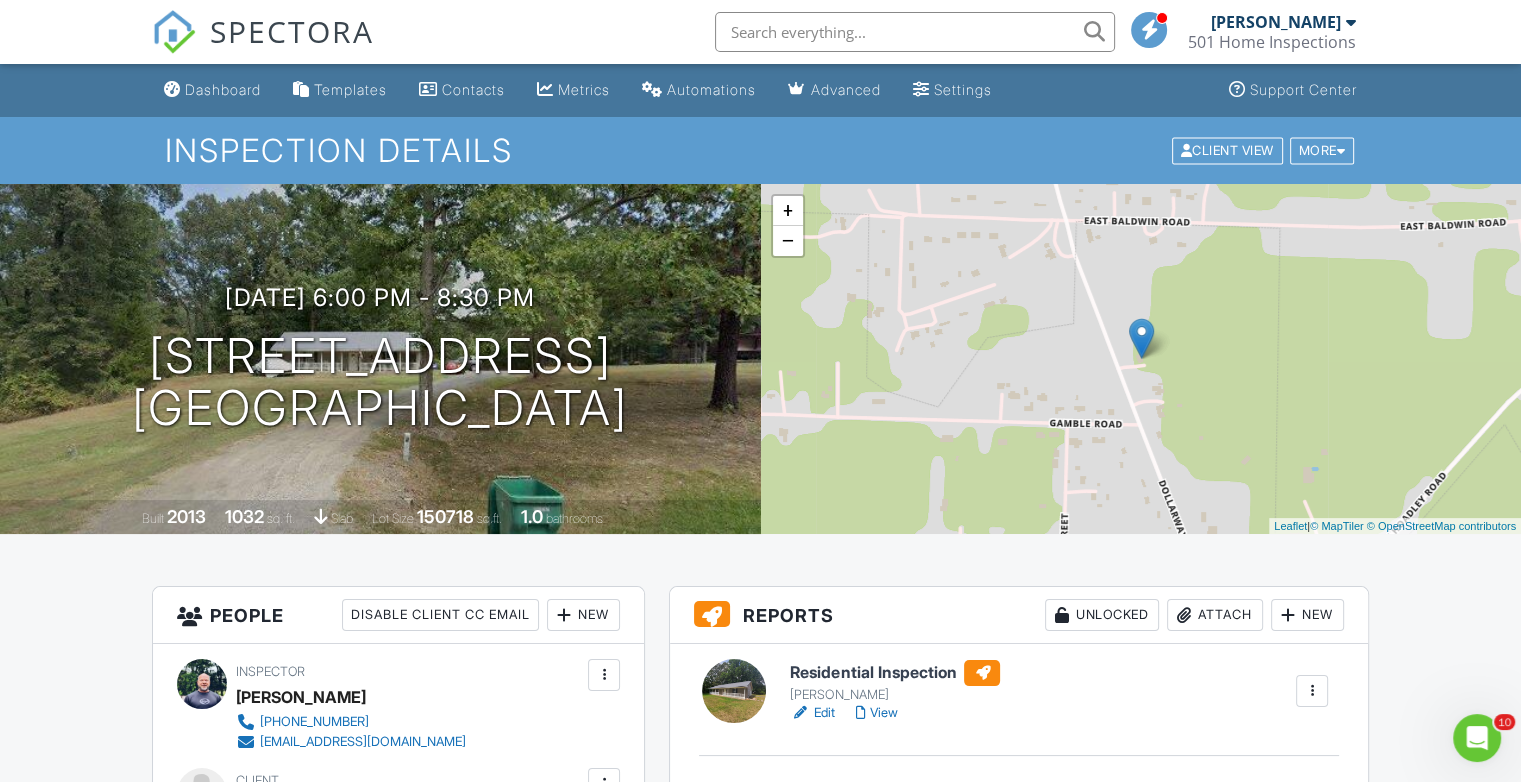click on "View" at bounding box center [876, 713] 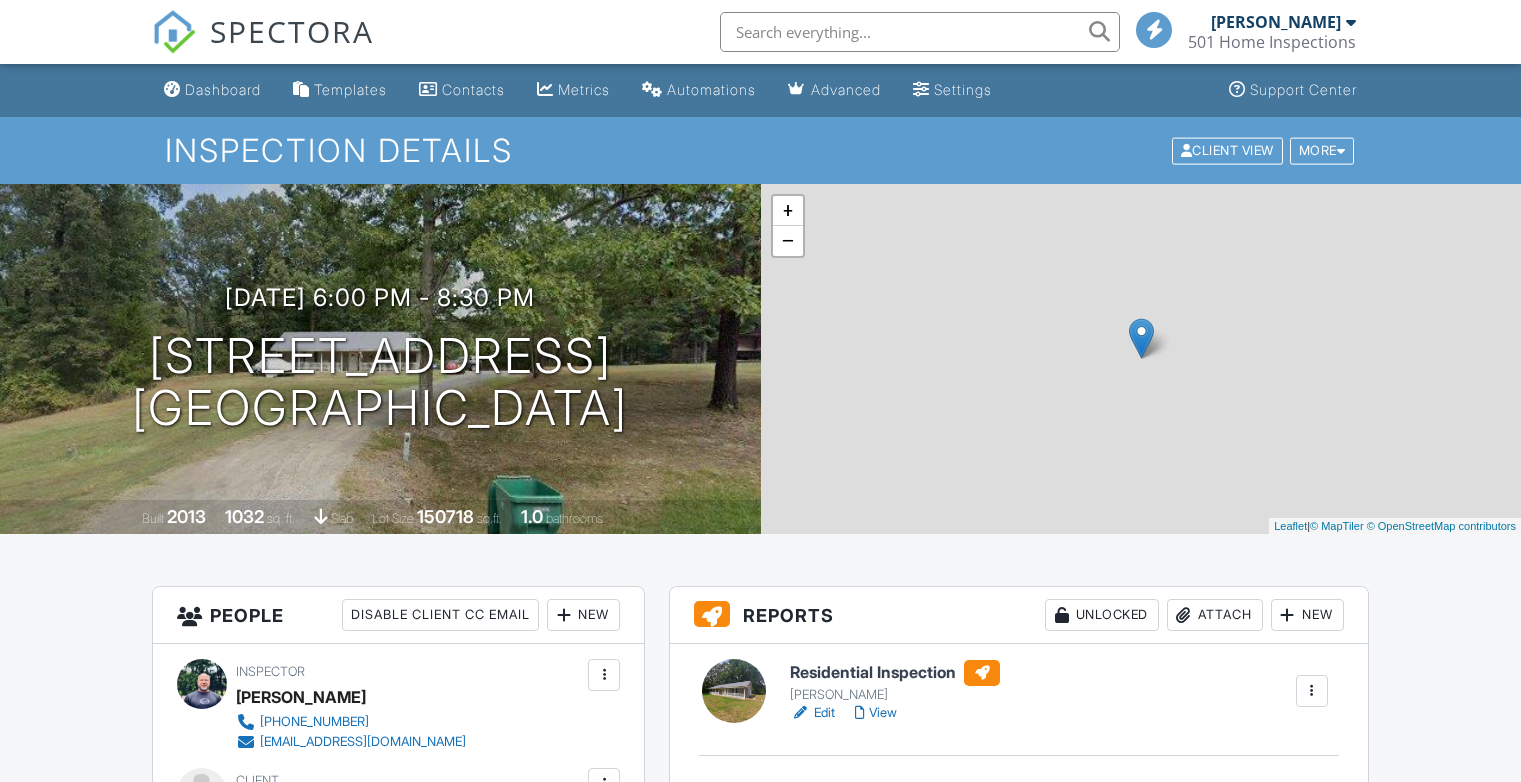 scroll, scrollTop: 0, scrollLeft: 0, axis: both 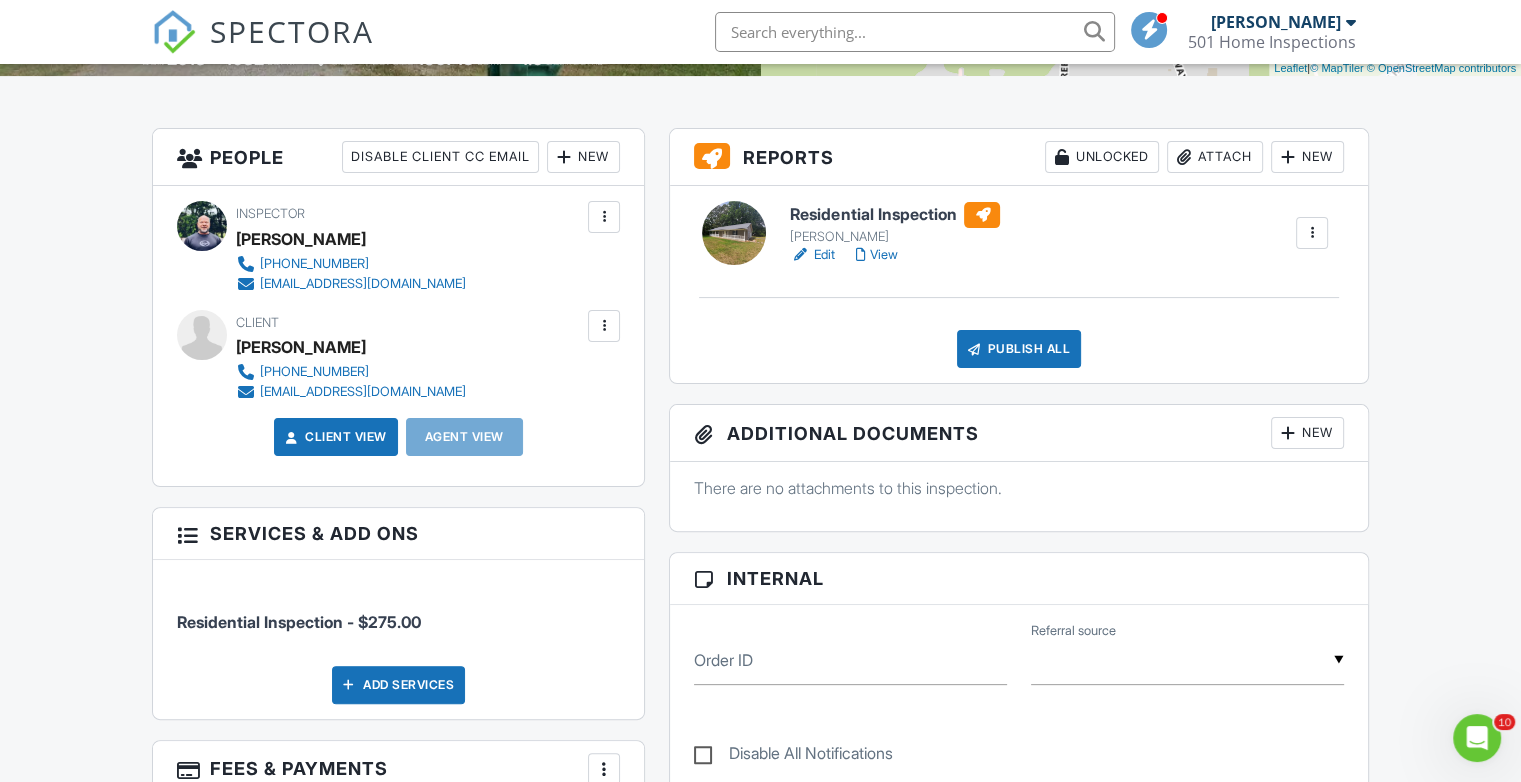 click on "New" at bounding box center (583, 157) 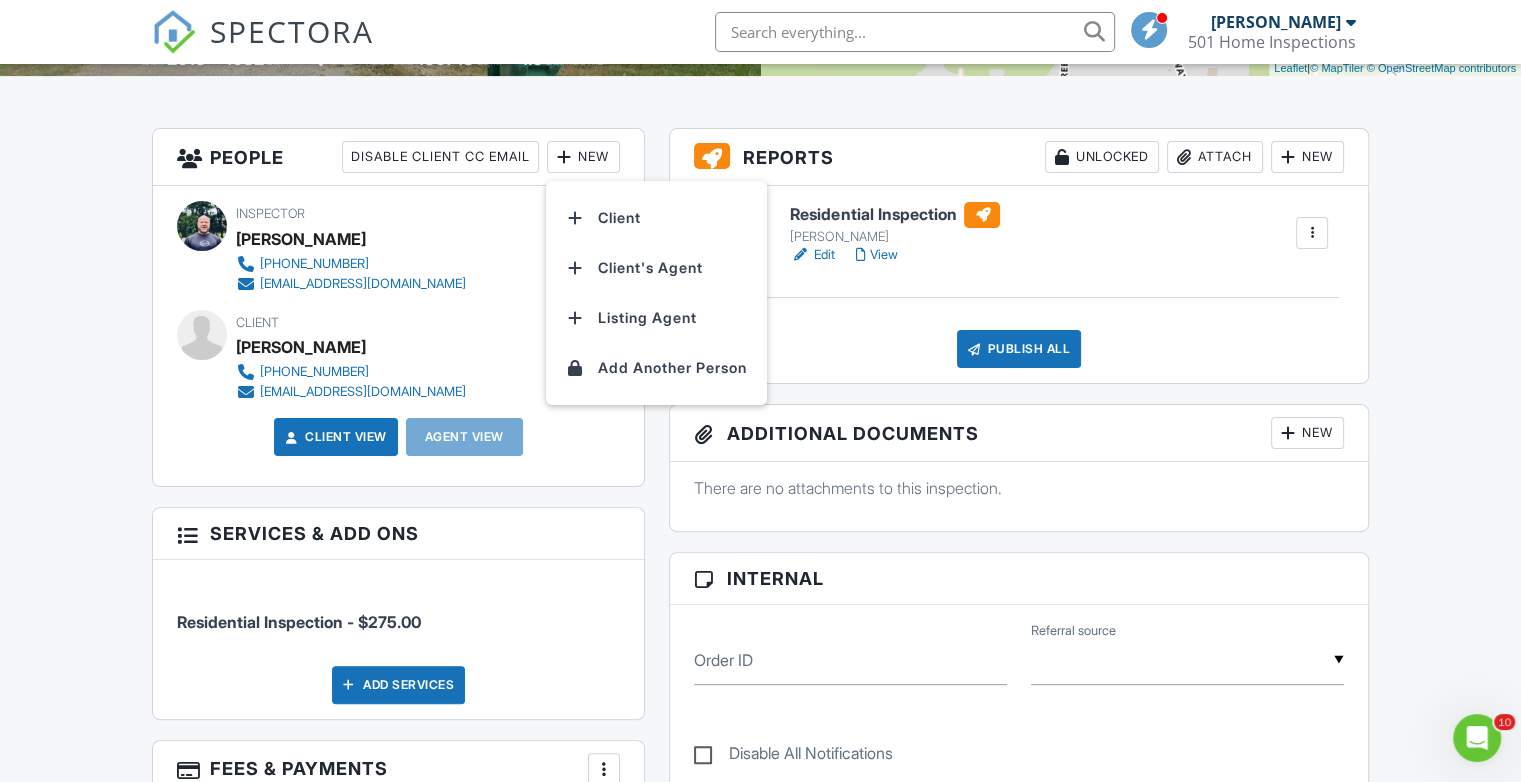 click on "Dashboard
Templates
Contacts
Metrics
Automations
Advanced
Settings
Support Center
Inspection Details
Client View
More
Property Details
Reschedule
Reorder / Copy
Share
Cancel
Delete
Print Order
Convert to V9
View Change Log
07/09/2025  6:00 pm
- 8:30 pm
10417 Dollarway Rd
White Hall, AR 71602
Built
2013
1032
sq. ft.
slab
Lot Size
150718
sq.ft.
1.0
bathrooms
+ − Leaflet  |  © MapTiler   © OpenStreetMap contributors
All emails and texts are disabled for this inspection!
Turn on emails and texts
Turn on and Requeue Notifications
Reports
Unlocked
Attach
New
Residential Inspection
Lyle Davis
Edit
View" at bounding box center (760, 971) 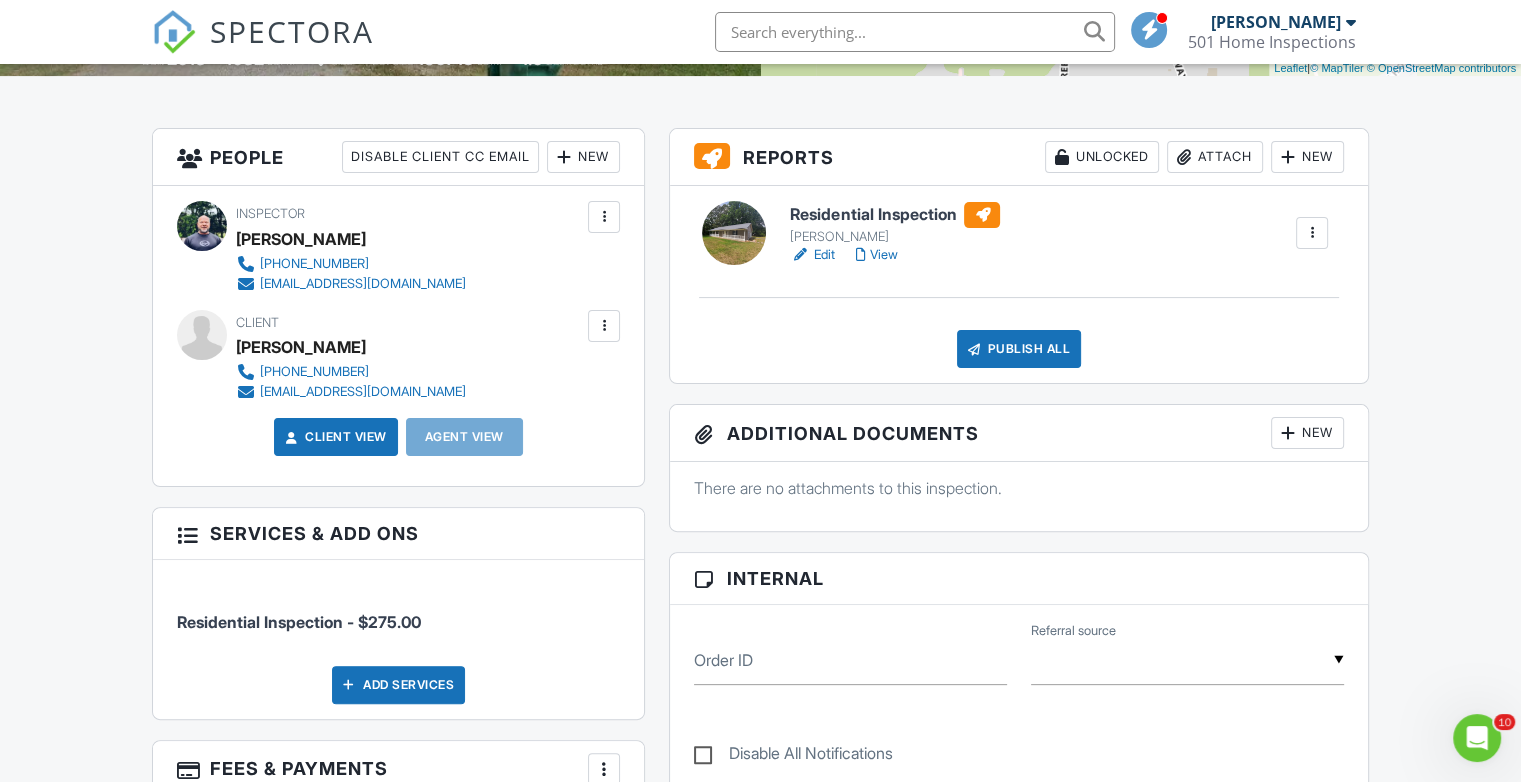 click on "New" at bounding box center (583, 157) 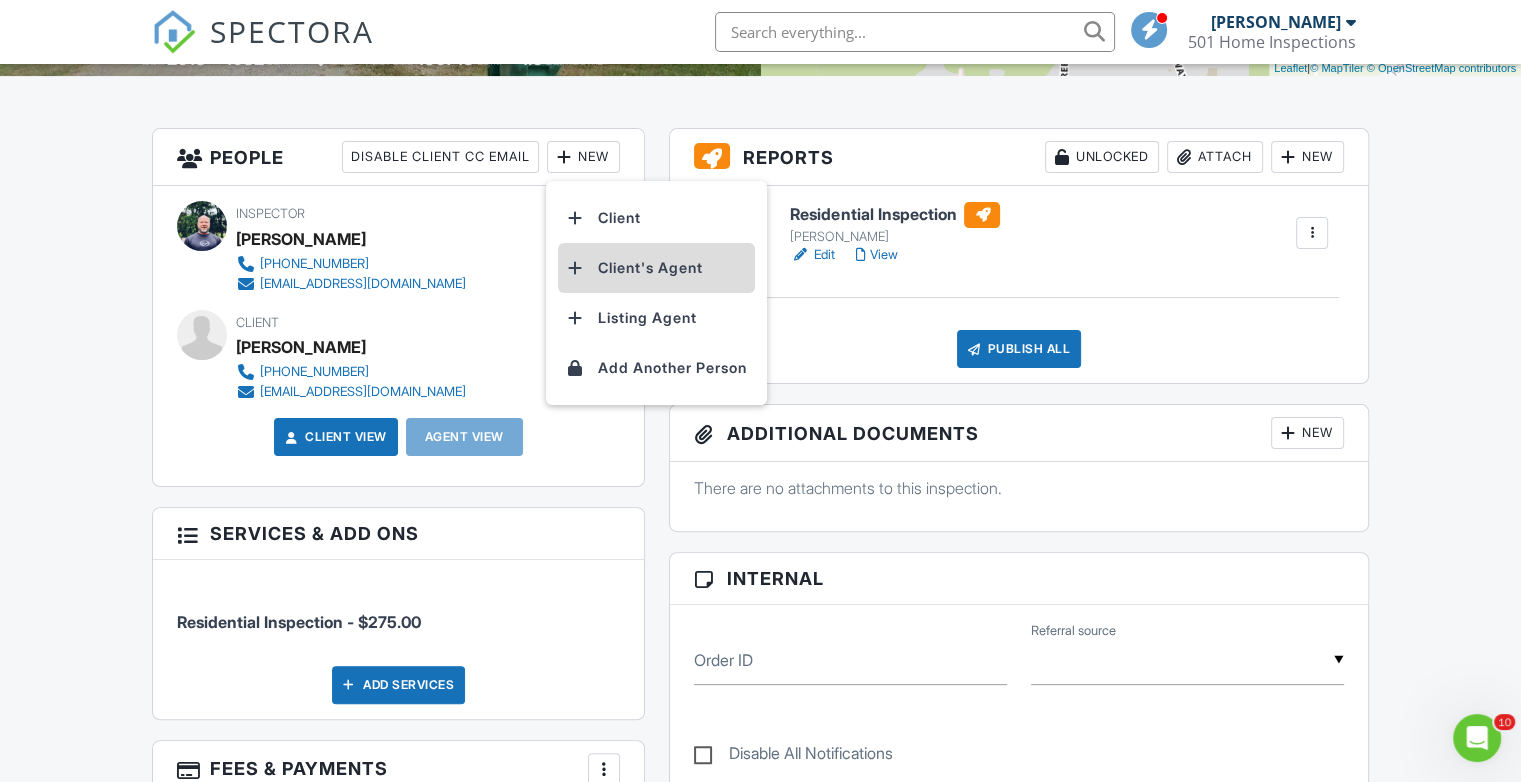 click on "Client's Agent" at bounding box center (656, 268) 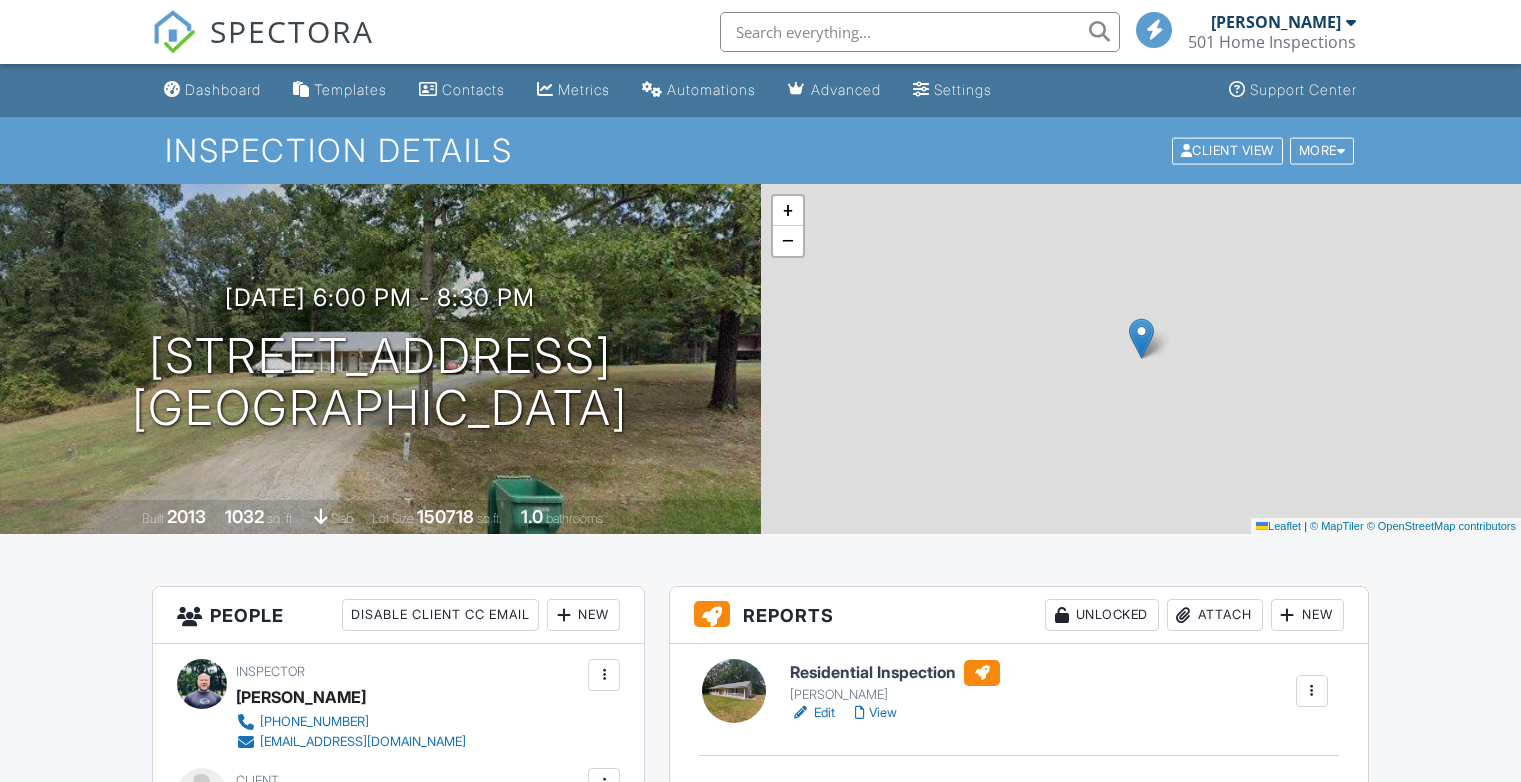 scroll, scrollTop: 458, scrollLeft: 0, axis: vertical 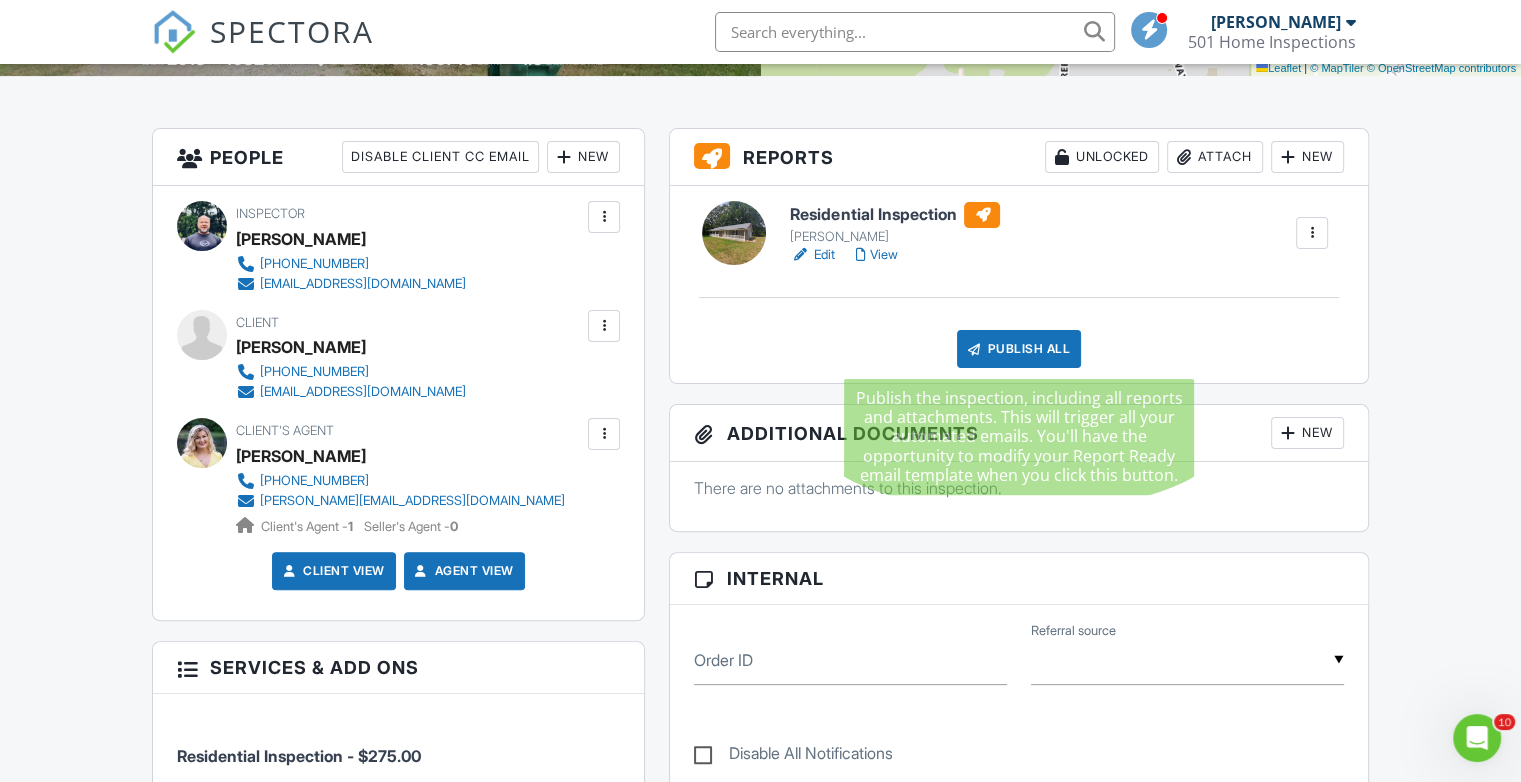 click on "Publish All" at bounding box center [1019, 349] 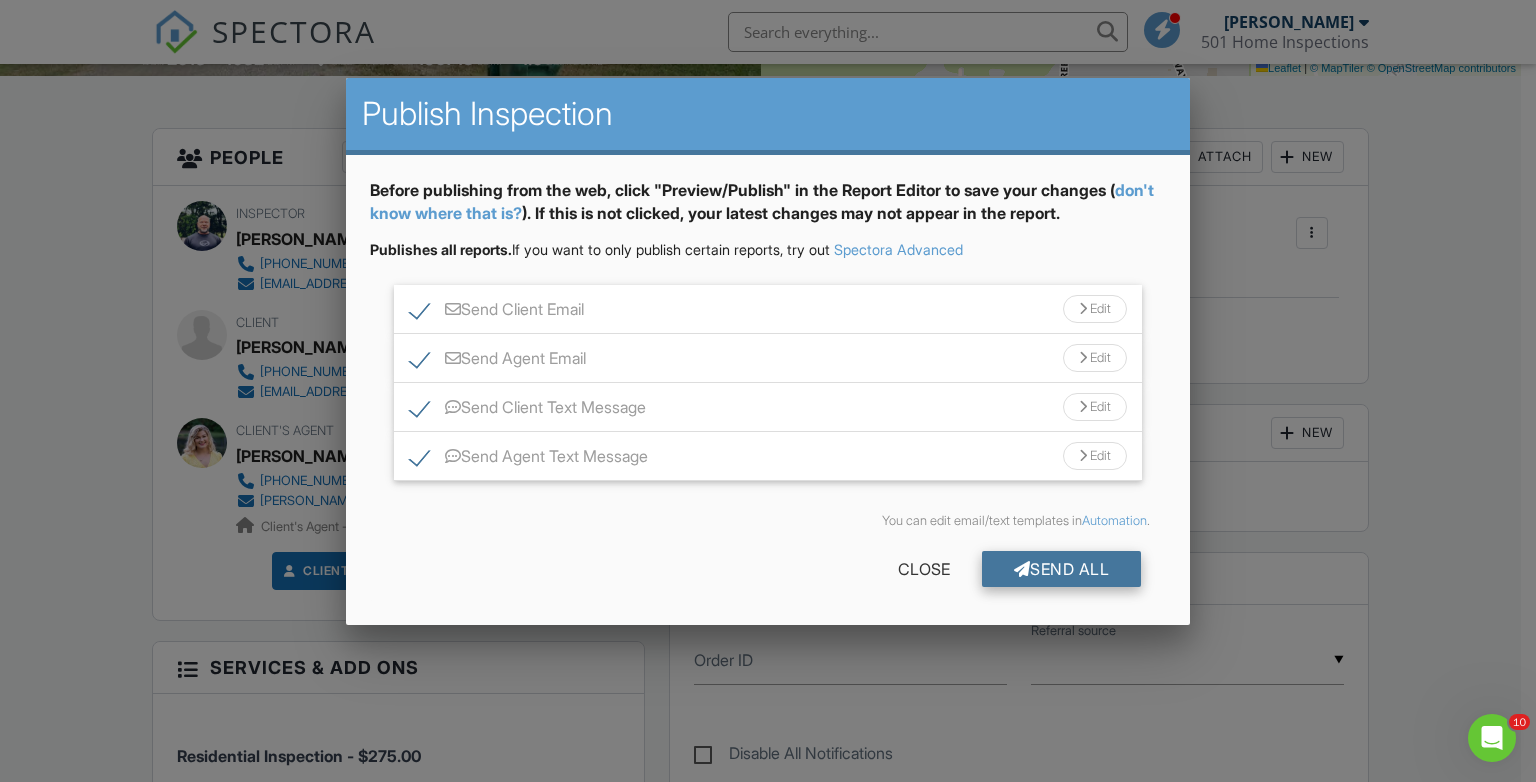 click on "Send All" at bounding box center [1062, 569] 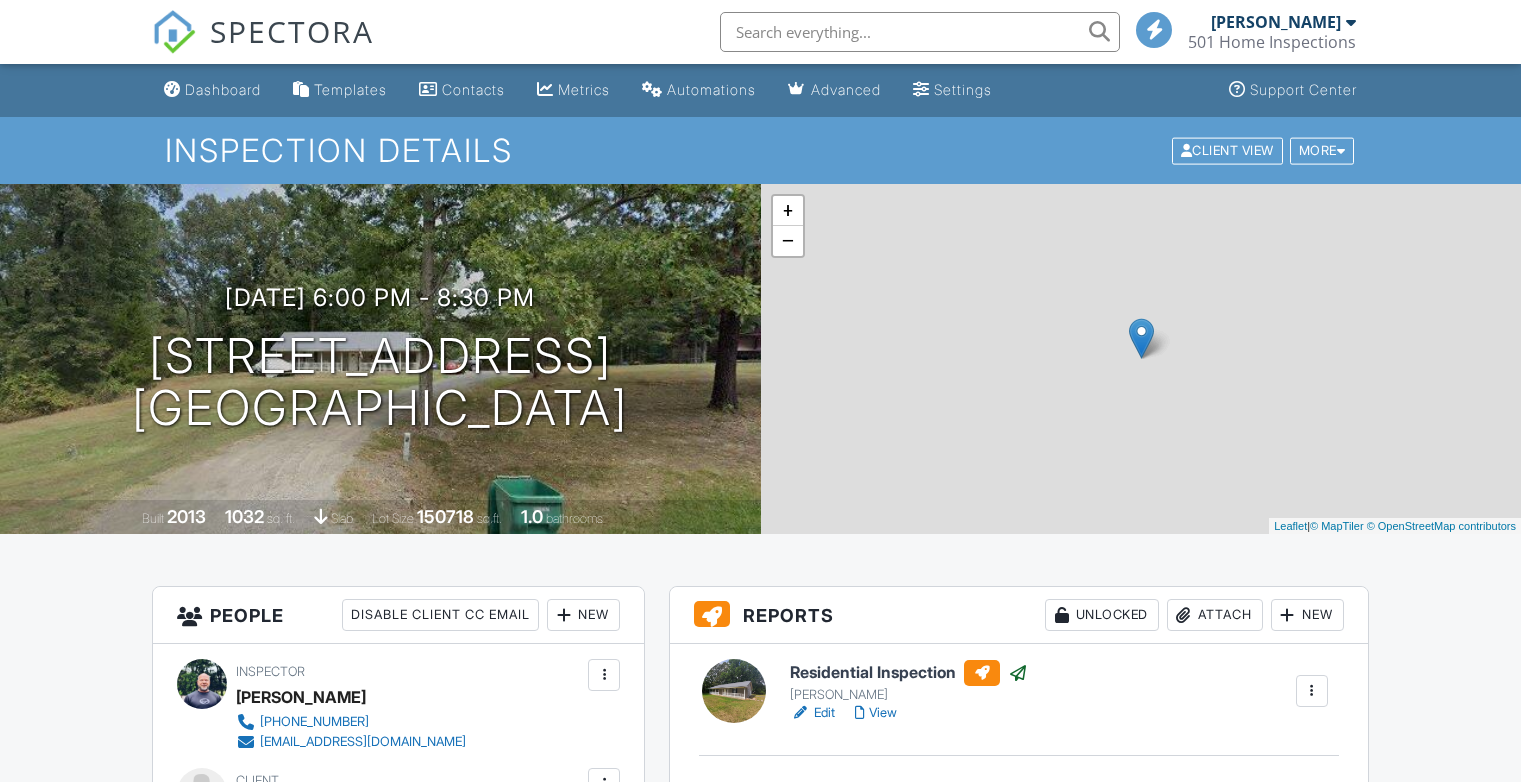 scroll, scrollTop: 458, scrollLeft: 0, axis: vertical 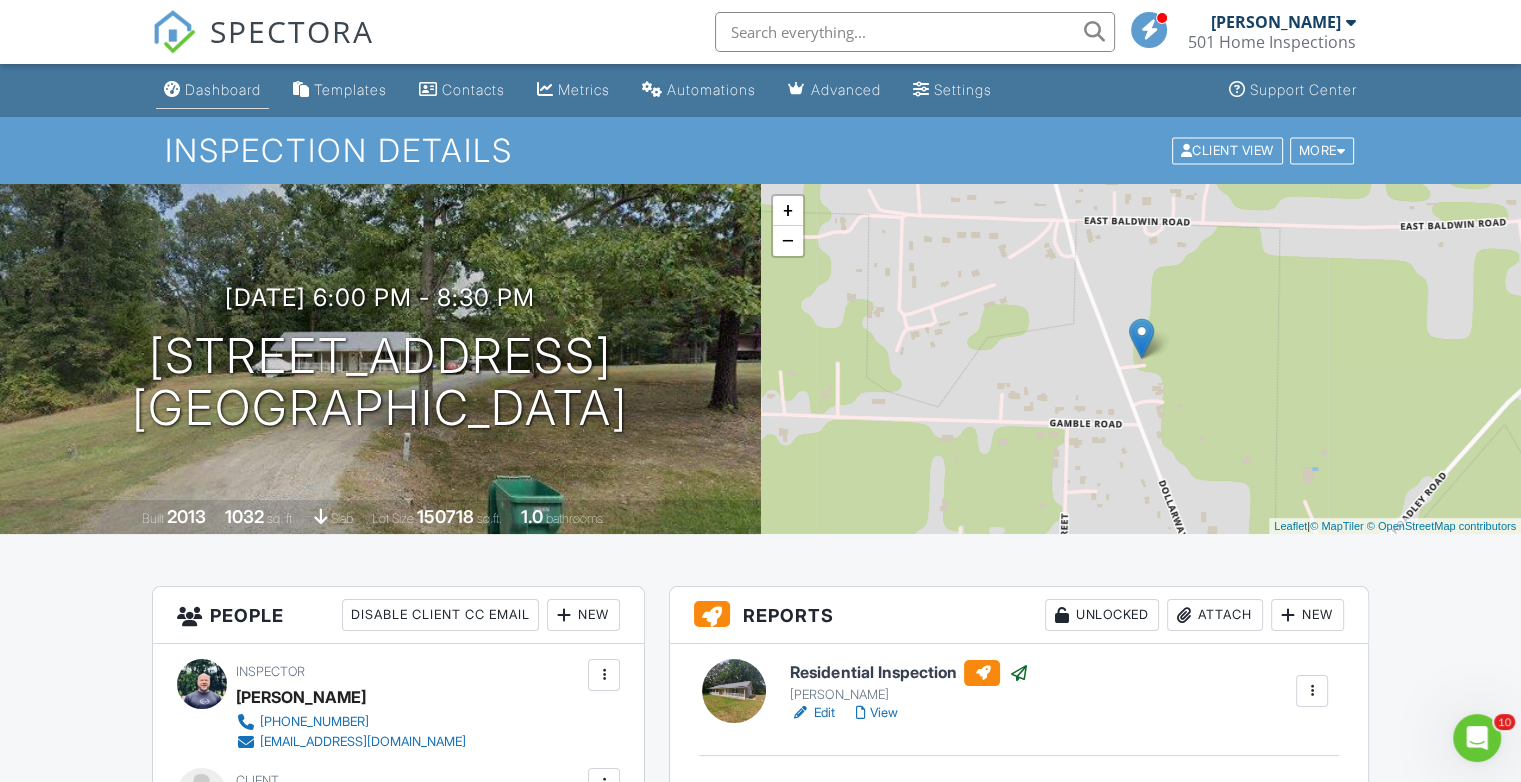 click on "Dashboard" at bounding box center (223, 89) 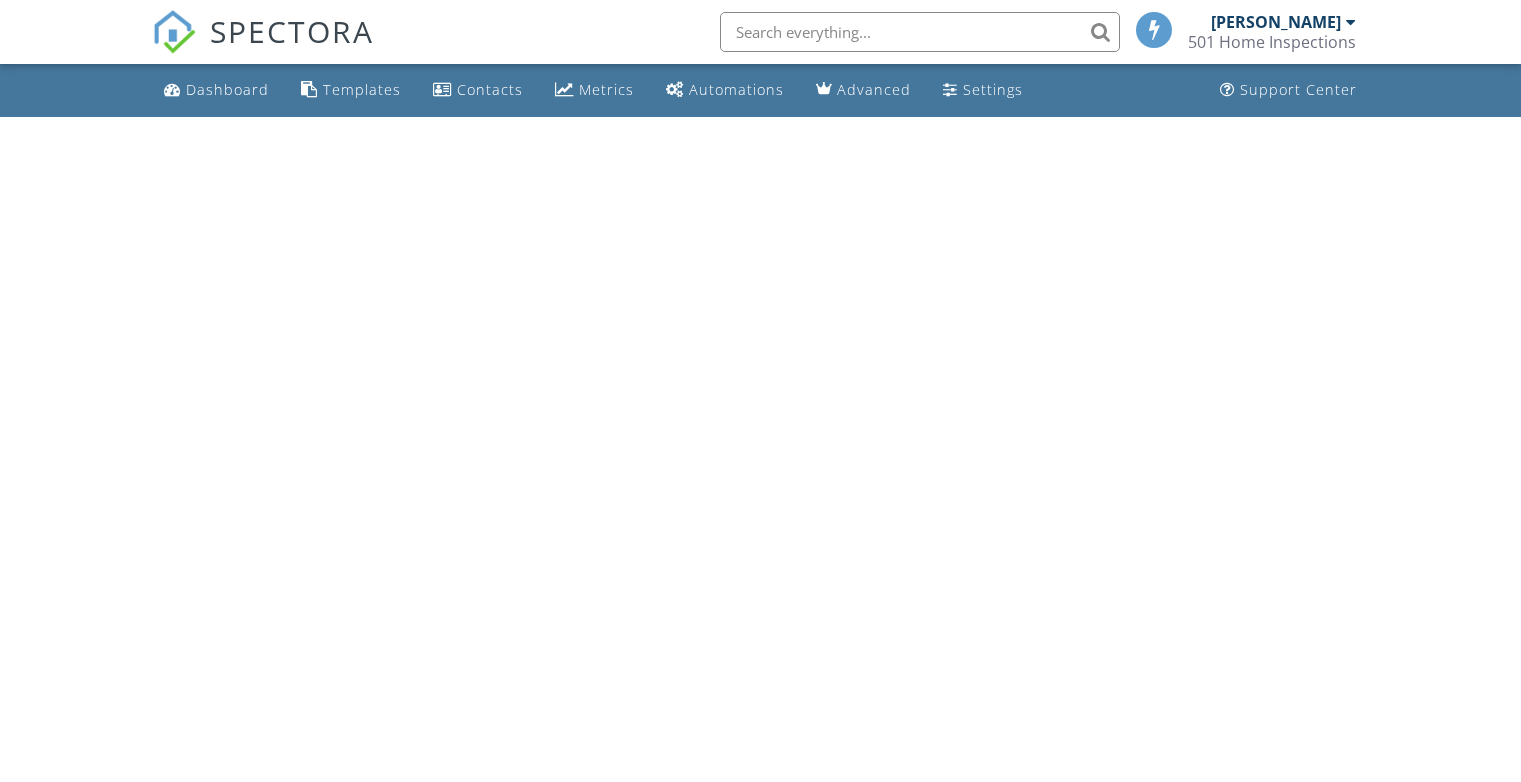 scroll, scrollTop: 0, scrollLeft: 0, axis: both 